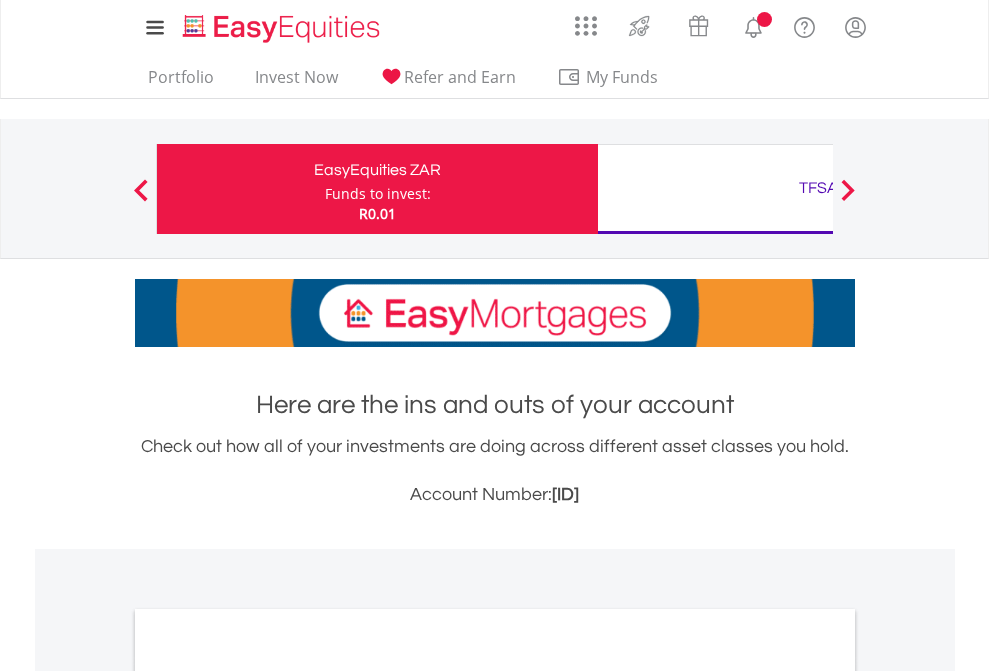 scroll, scrollTop: 0, scrollLeft: 0, axis: both 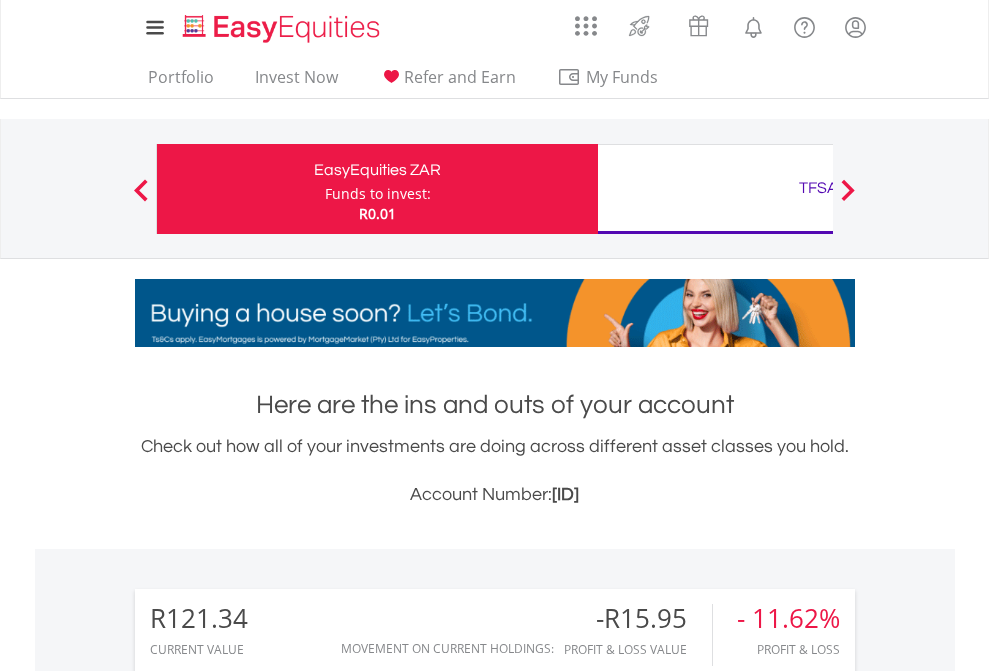 click on "Funds to invest:" at bounding box center (378, 194) 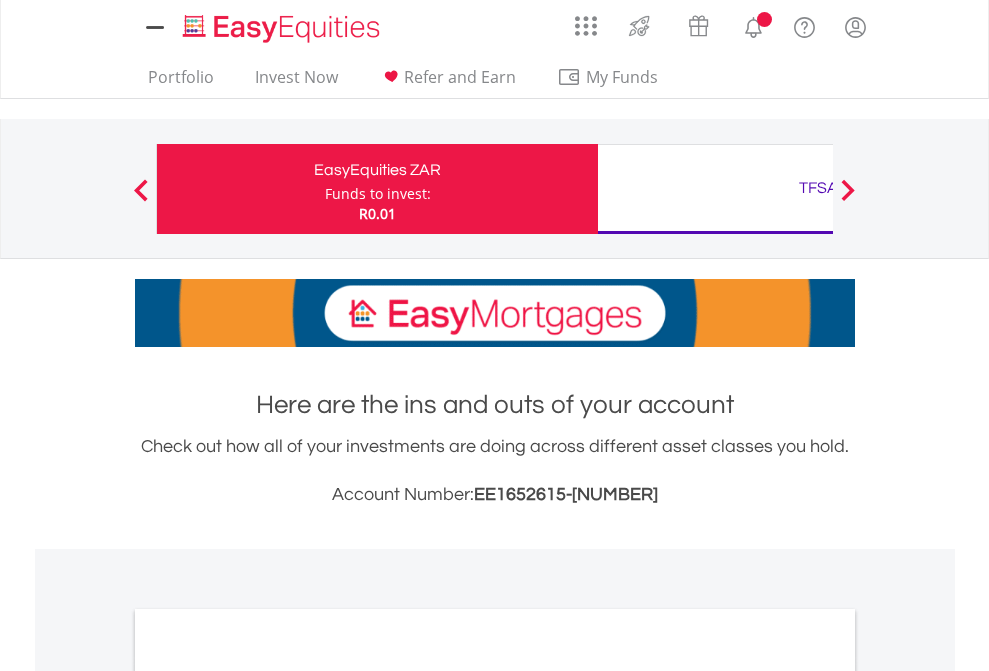 scroll, scrollTop: 0, scrollLeft: 0, axis: both 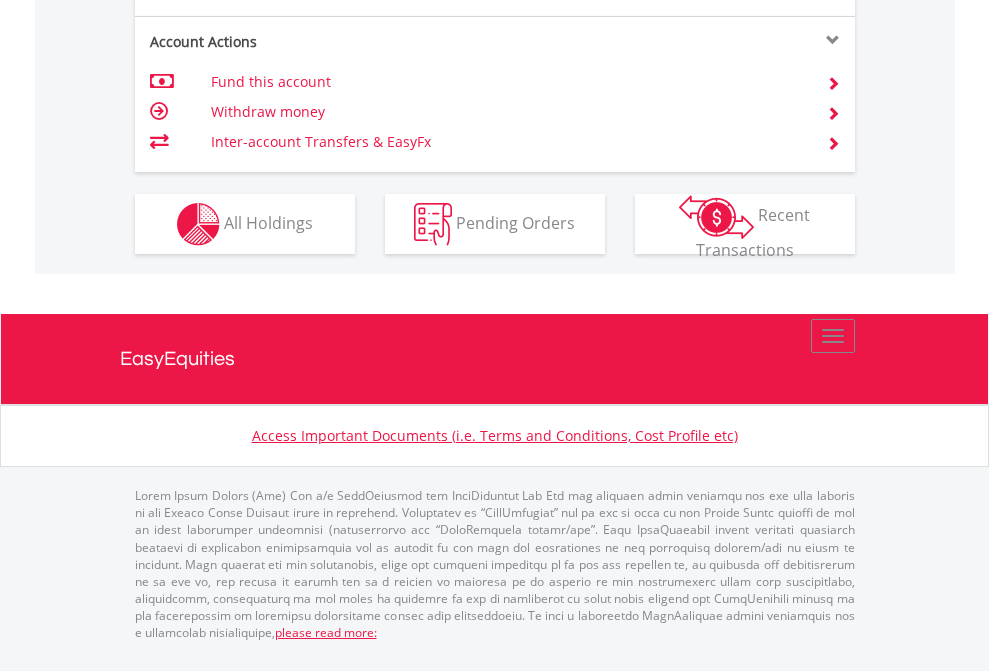 click on "Investment types" at bounding box center [706, -337] 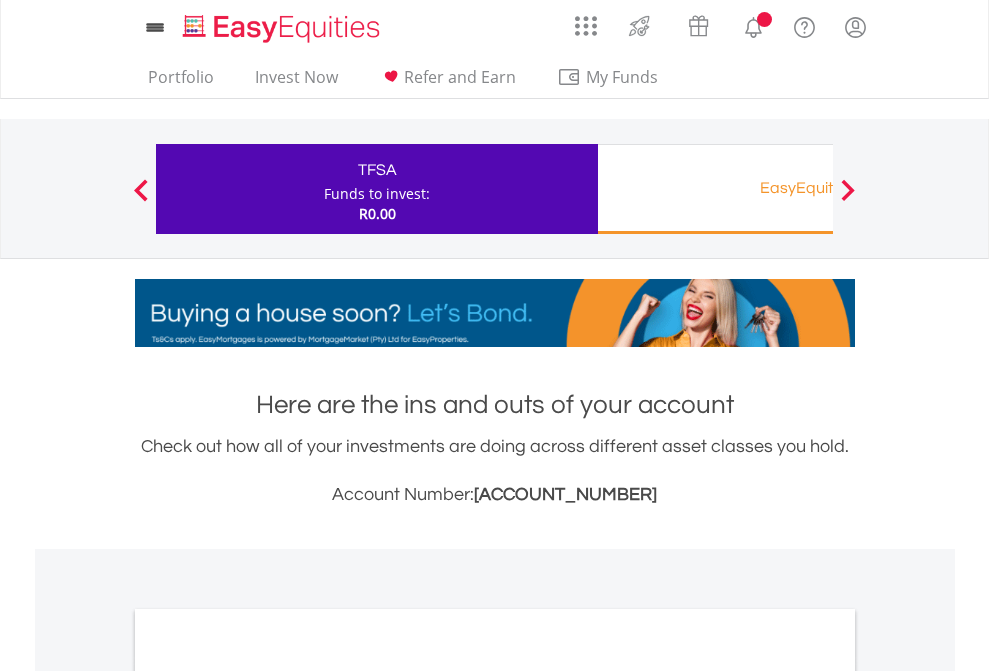 scroll, scrollTop: 0, scrollLeft: 0, axis: both 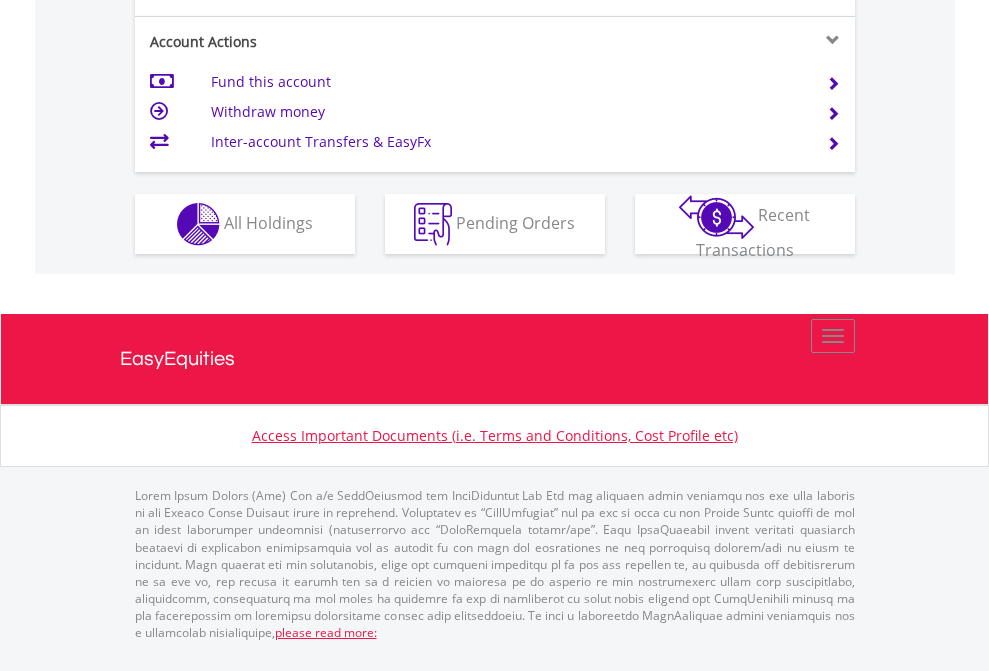 click on "Investment types" at bounding box center [706, -337] 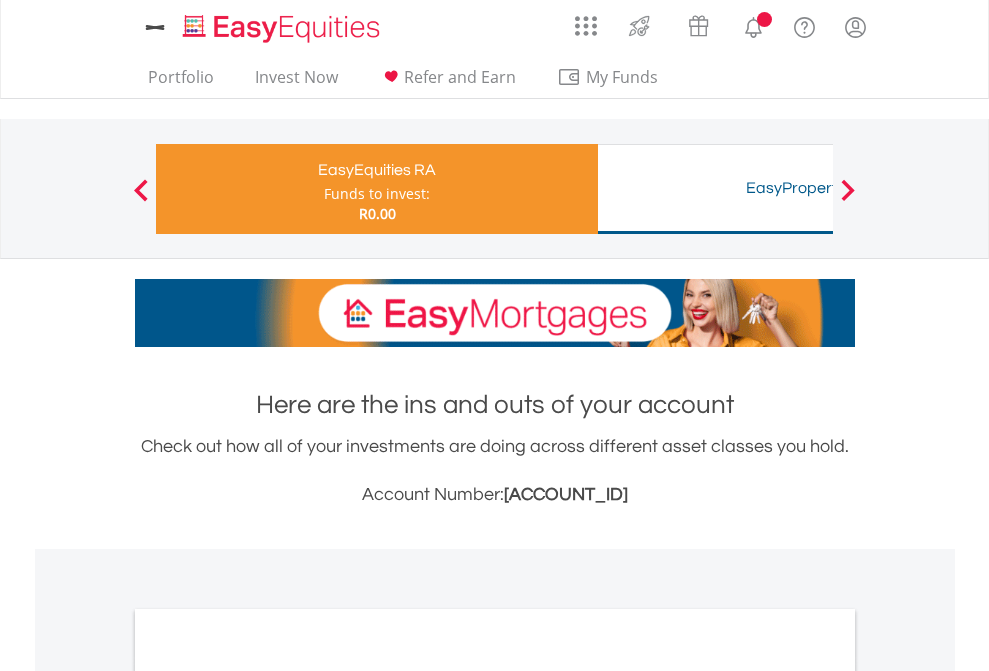 scroll, scrollTop: 0, scrollLeft: 0, axis: both 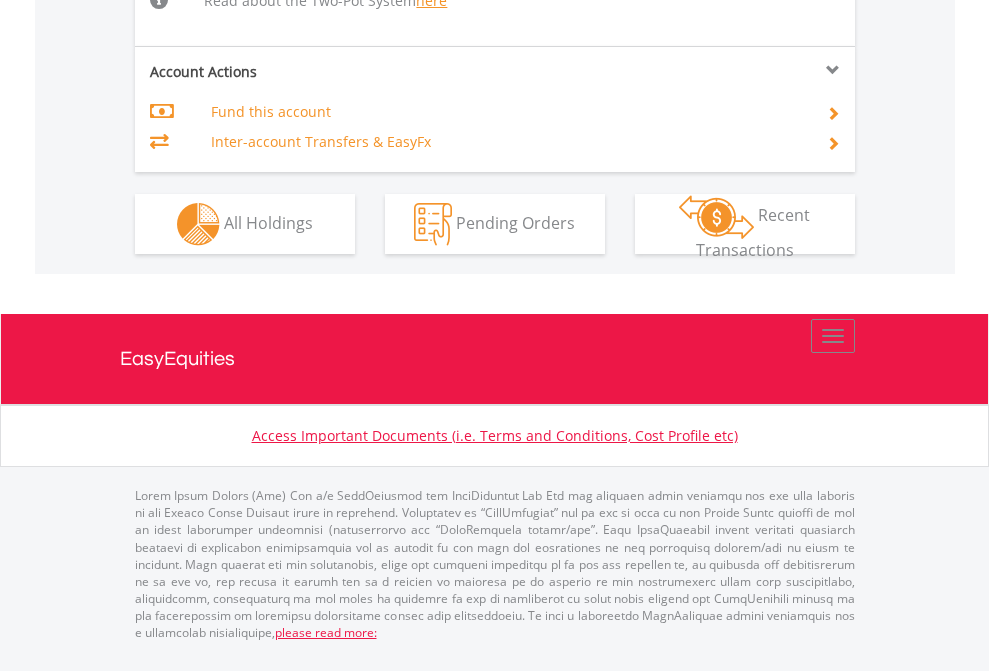click on "Investment types" at bounding box center (706, -498) 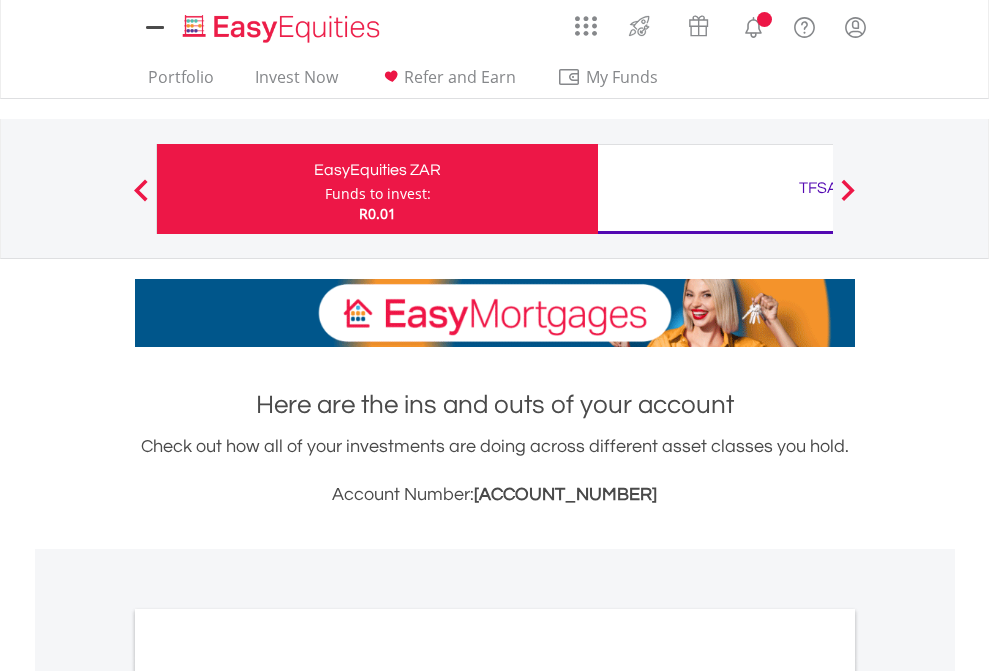 scroll, scrollTop: 0, scrollLeft: 0, axis: both 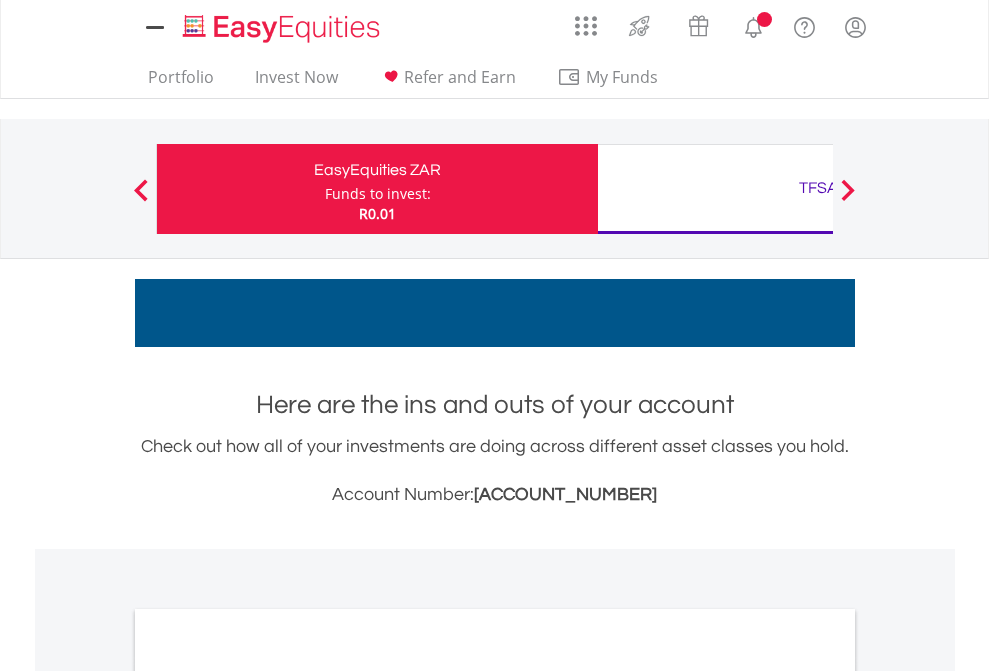 click on "All Holdings" at bounding box center (268, 1096) 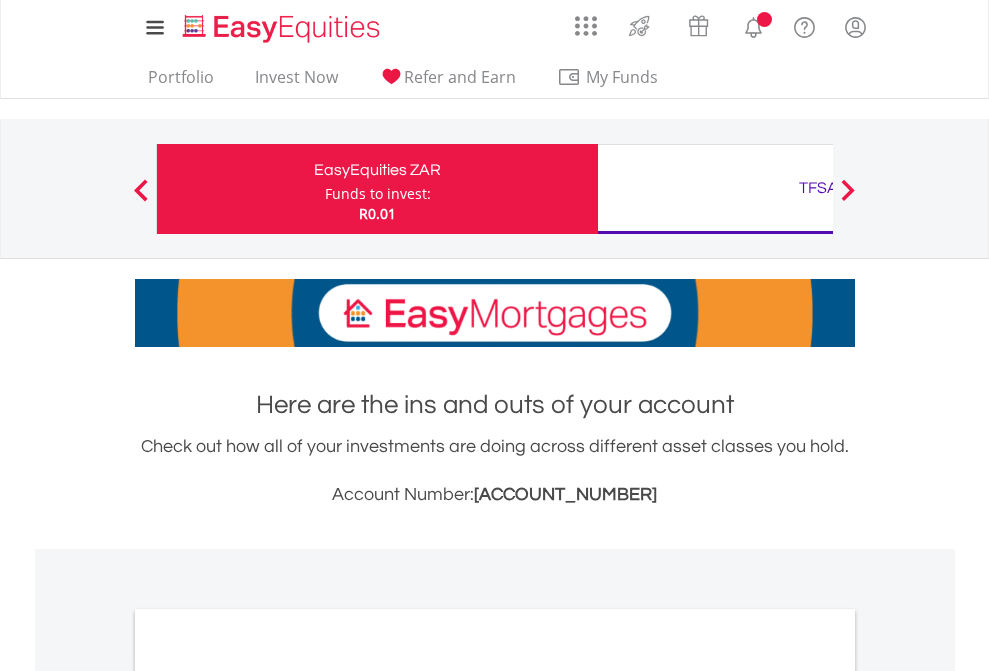 scroll, scrollTop: 1202, scrollLeft: 0, axis: vertical 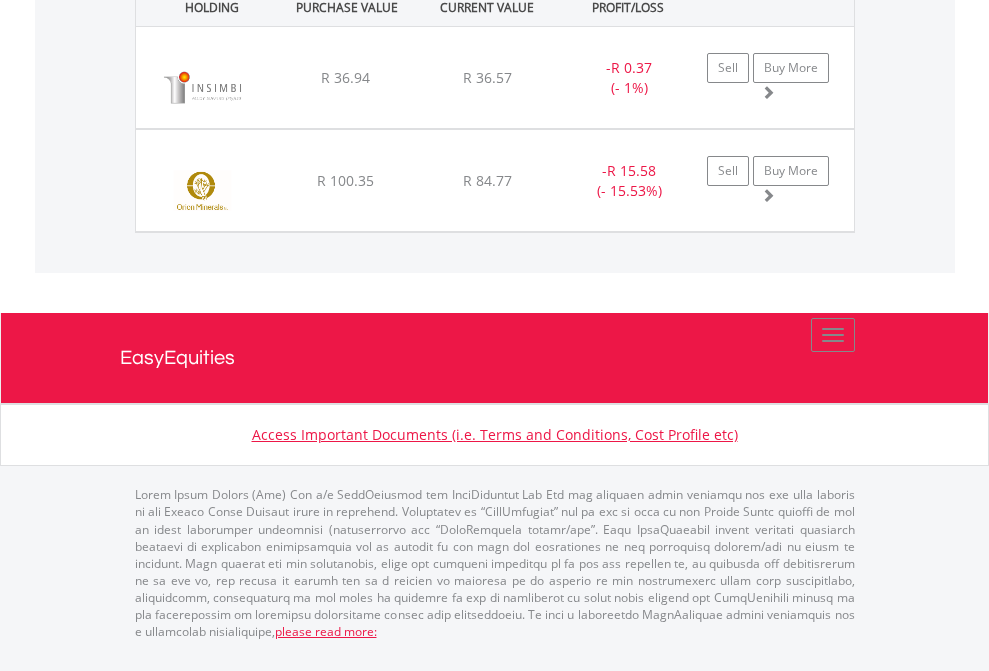 click on "TFSA" at bounding box center (818, -1442) 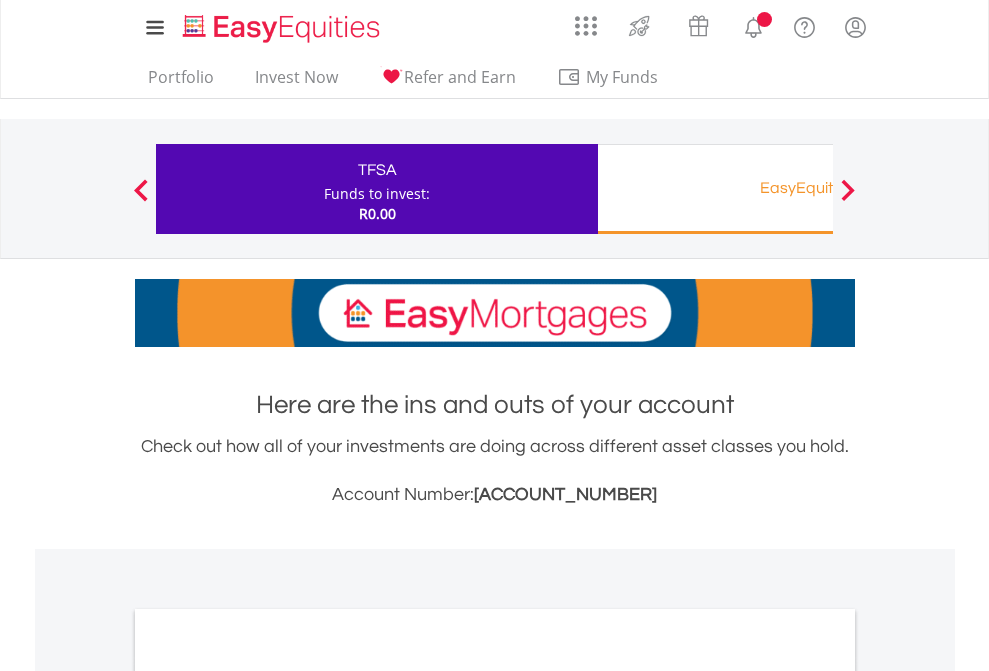 scroll, scrollTop: 1933, scrollLeft: 0, axis: vertical 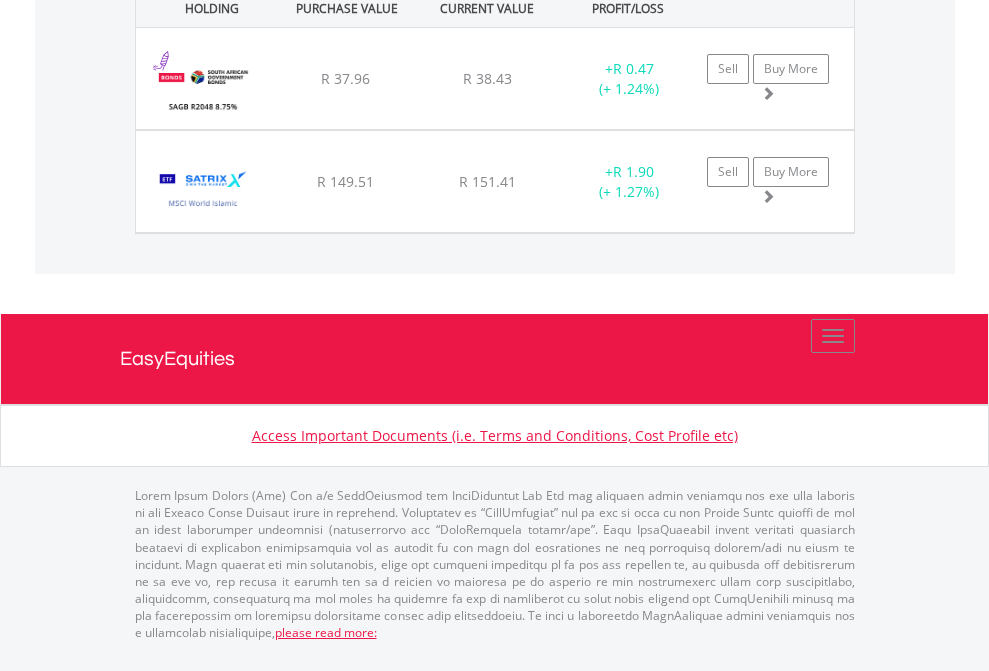 click on "EasyEquities RA" at bounding box center (818, -1071) 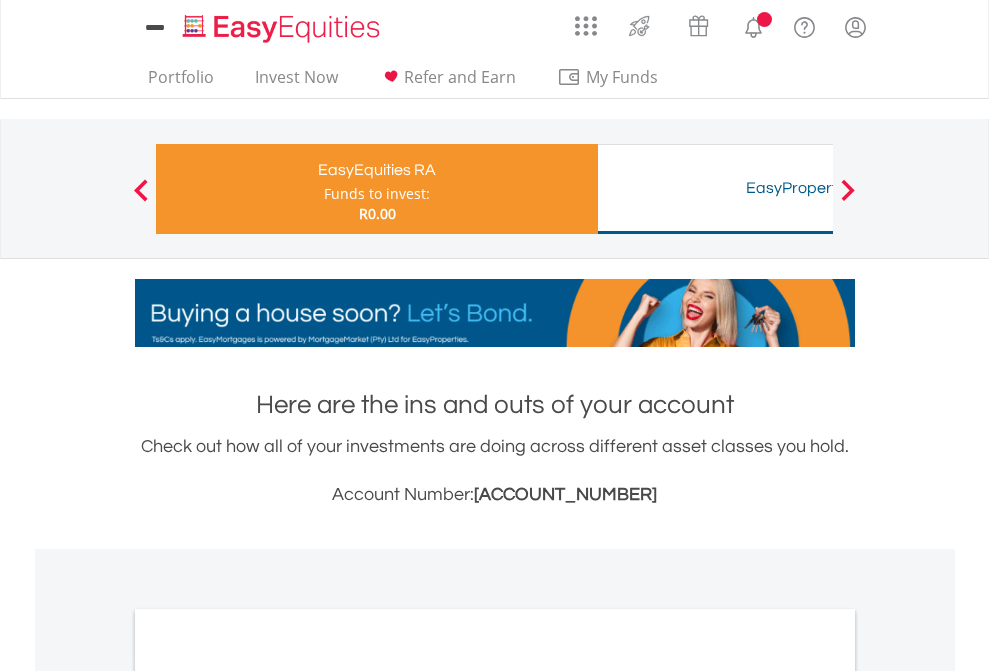 scroll, scrollTop: 1202, scrollLeft: 0, axis: vertical 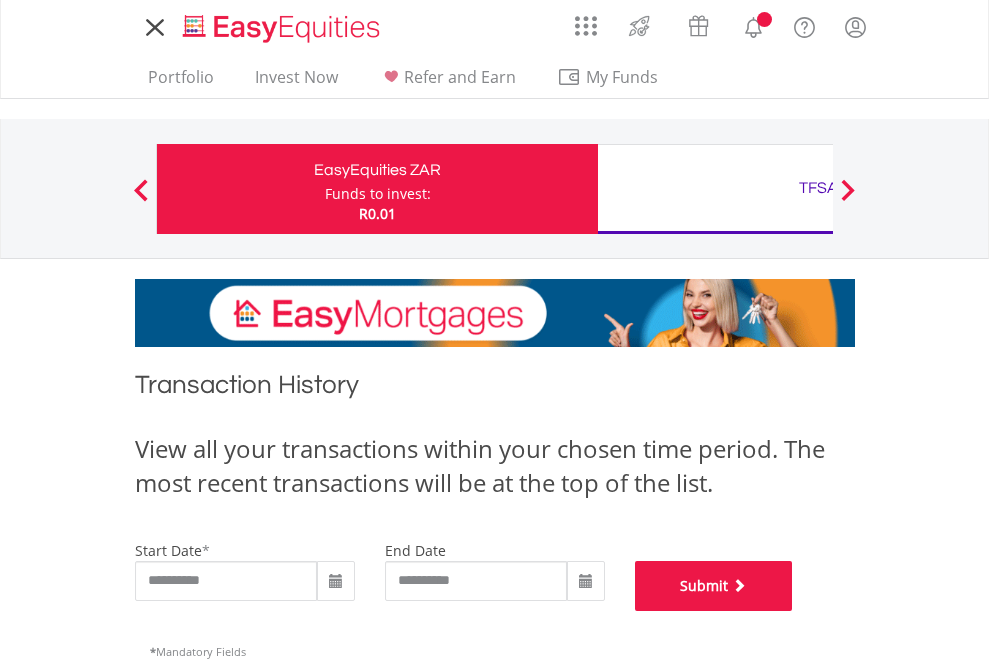 click on "Submit" at bounding box center [714, 586] 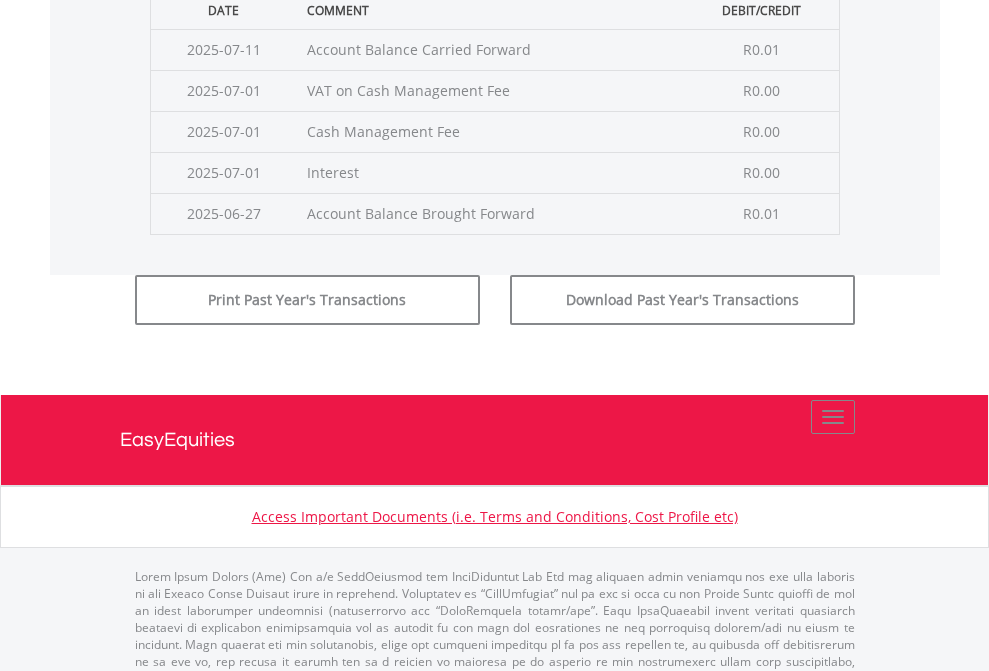 scroll, scrollTop: 811, scrollLeft: 0, axis: vertical 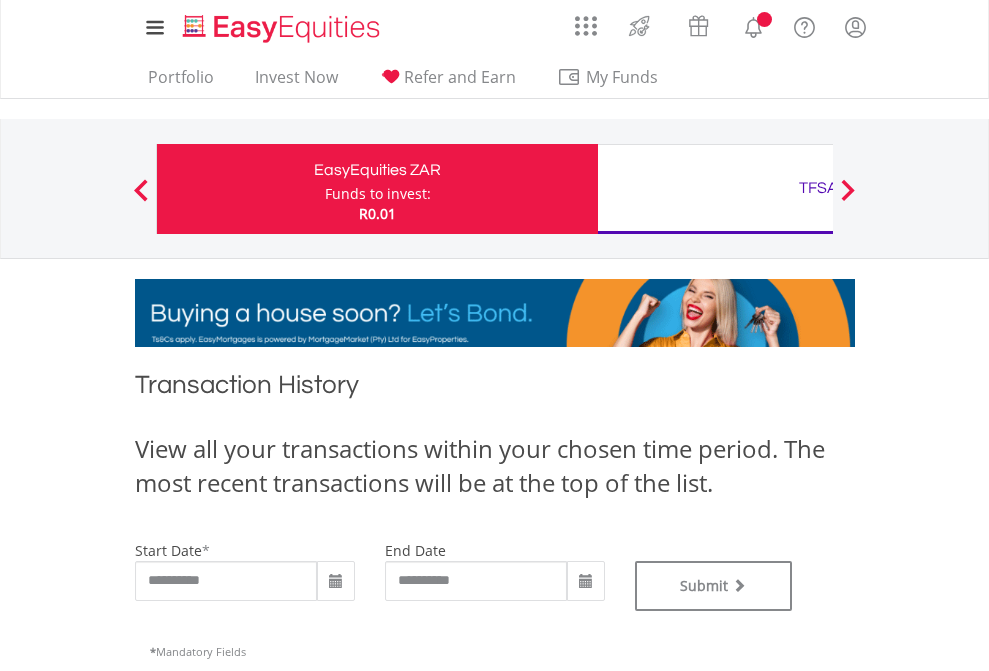 click on "TFSA" at bounding box center (818, 188) 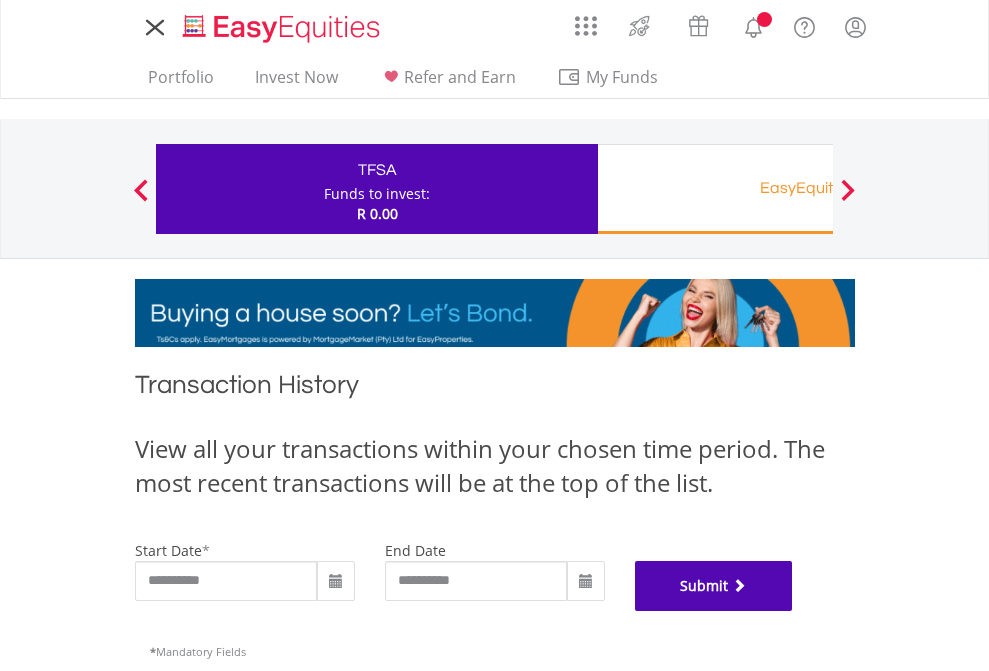 click on "Submit" at bounding box center (714, 586) 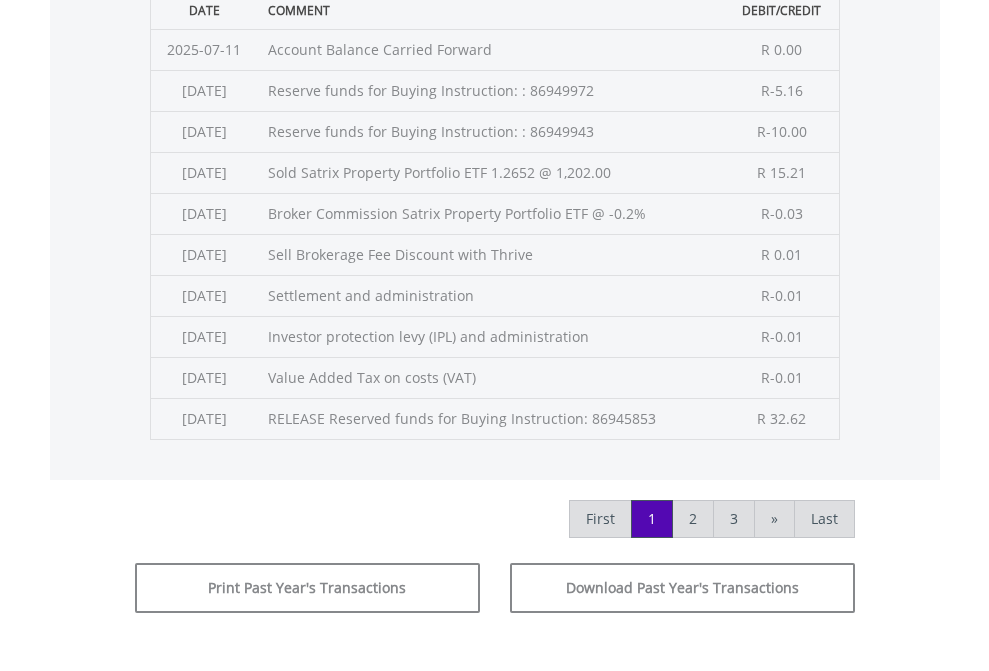 scroll, scrollTop: 811, scrollLeft: 0, axis: vertical 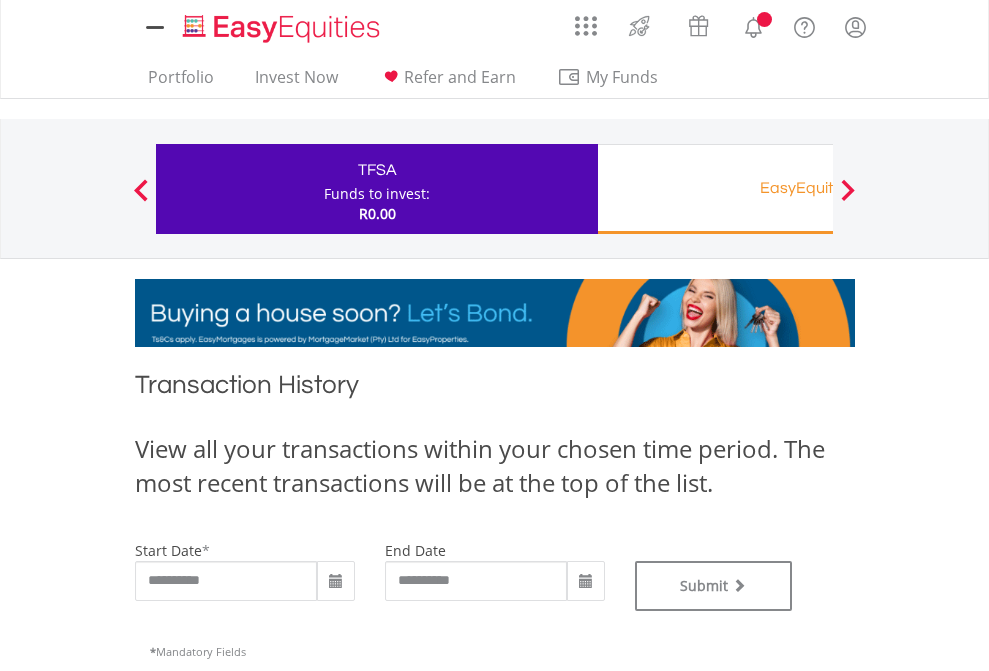 click on "EasyEquities RA" at bounding box center (818, 188) 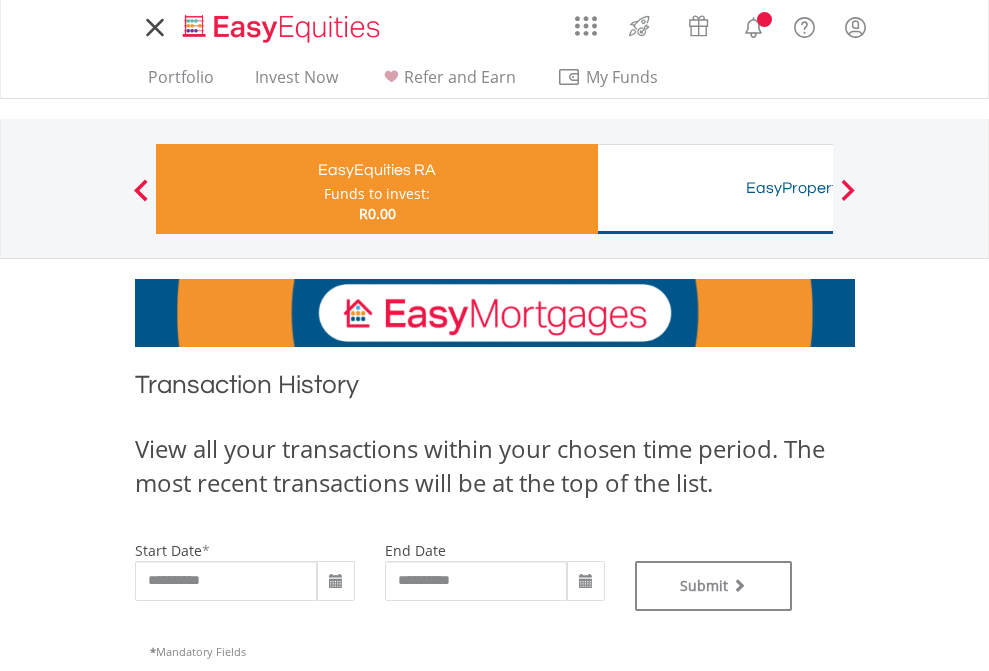 scroll, scrollTop: 0, scrollLeft: 0, axis: both 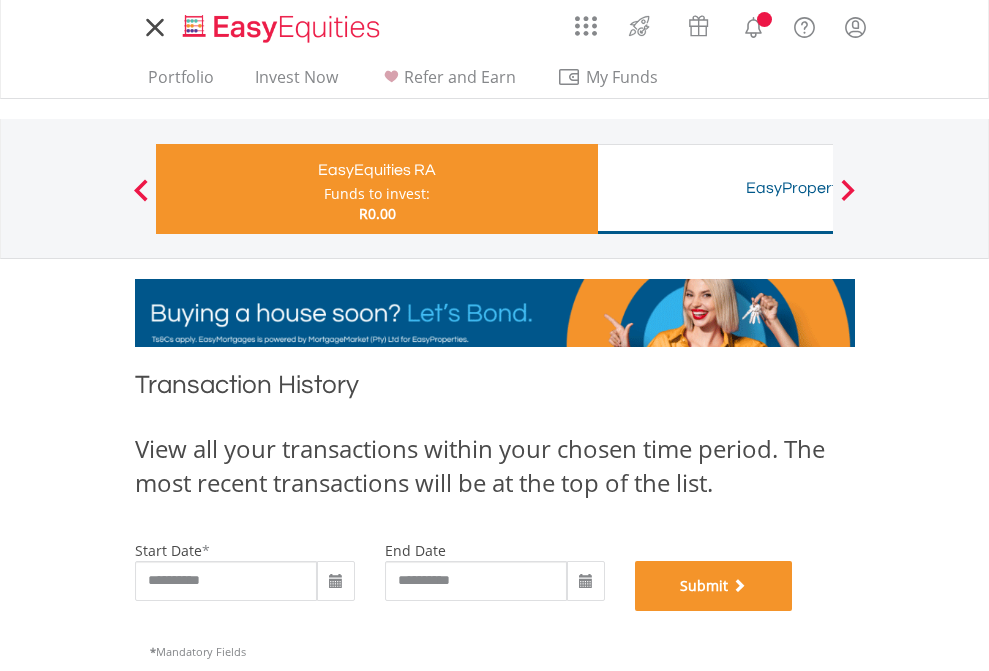 click on "Submit" at bounding box center [714, 586] 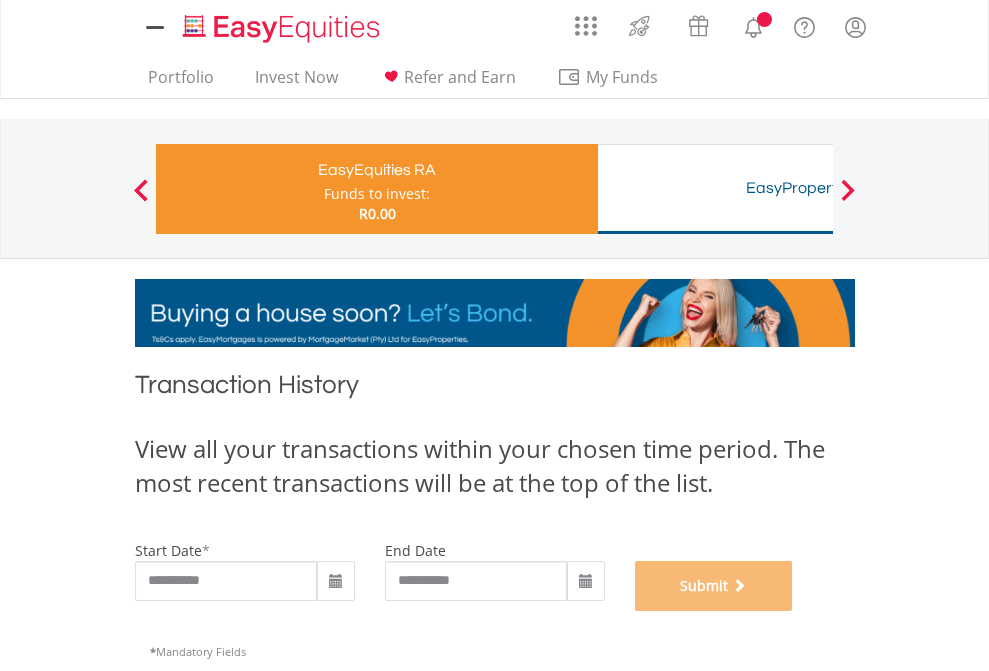 scroll, scrollTop: 811, scrollLeft: 0, axis: vertical 